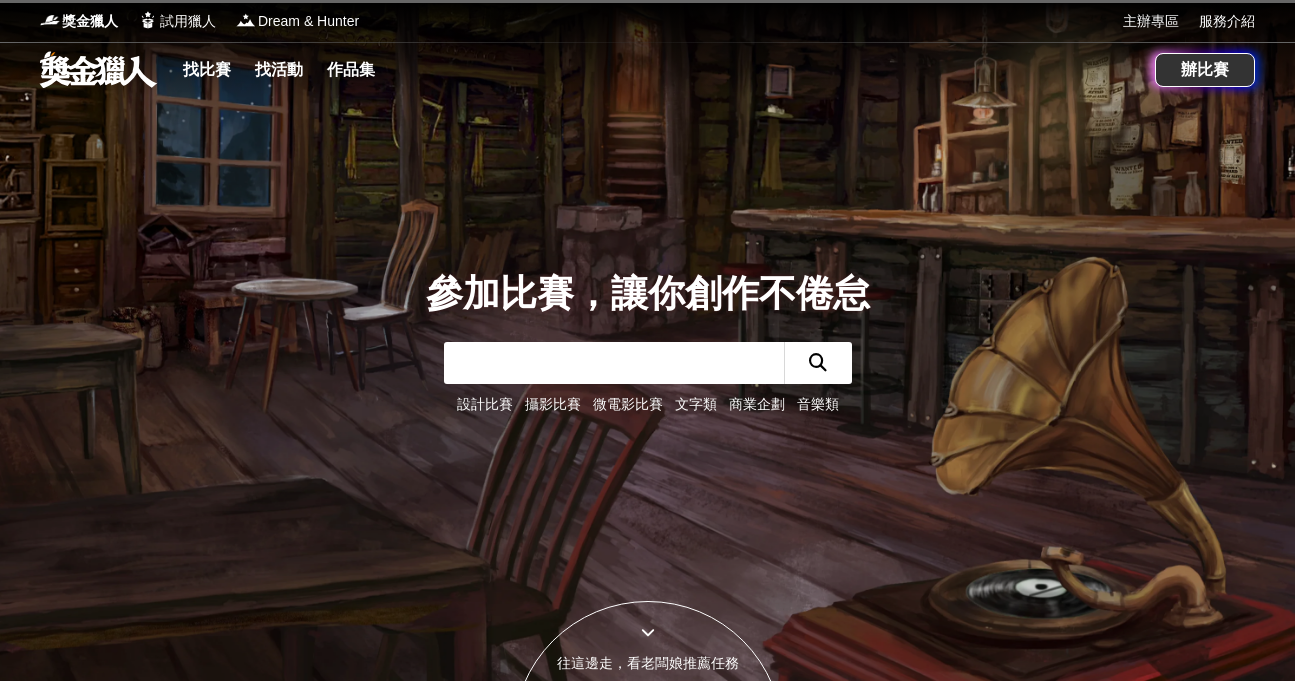 scroll, scrollTop: 0, scrollLeft: 0, axis: both 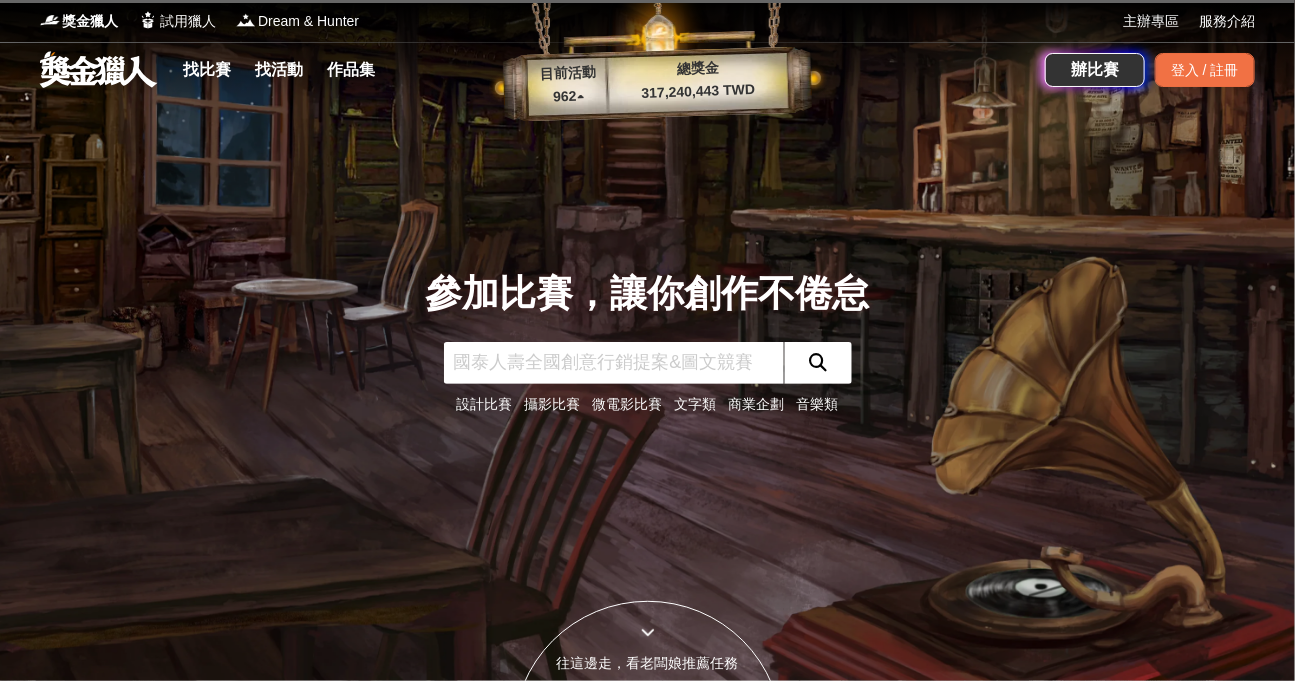 click on "商業企劃" at bounding box center (757, 404) 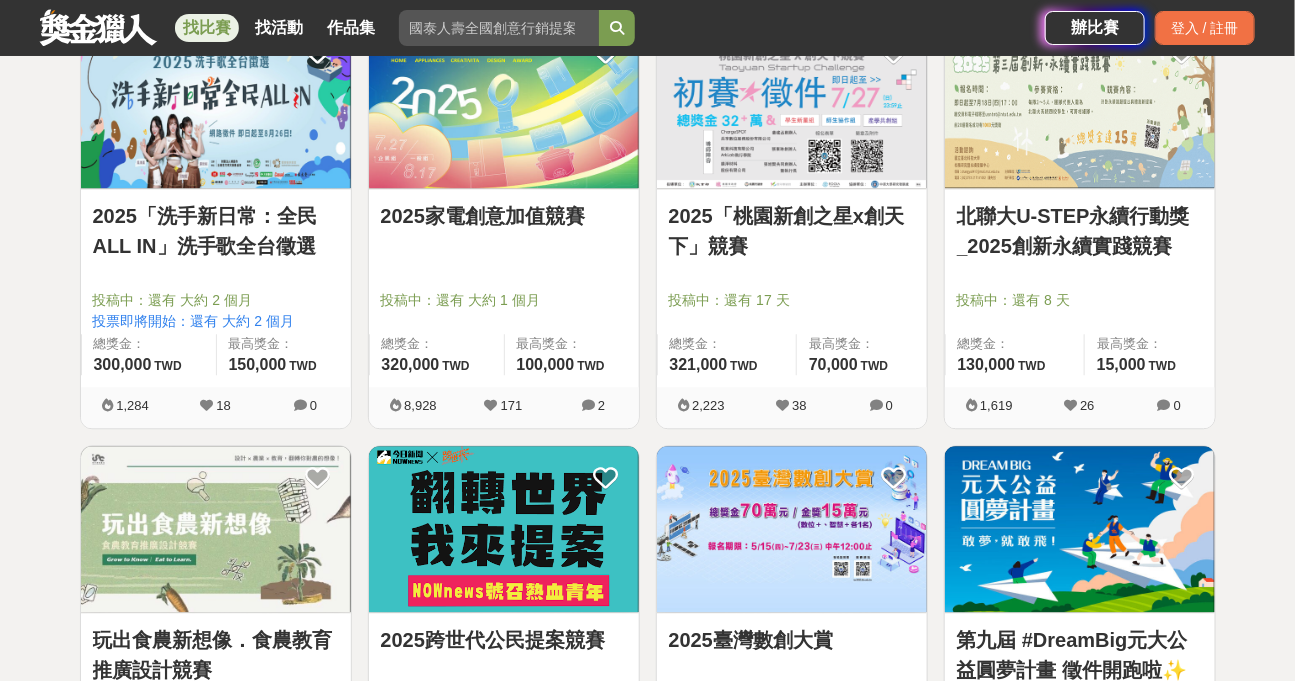 scroll, scrollTop: 1665, scrollLeft: 0, axis: vertical 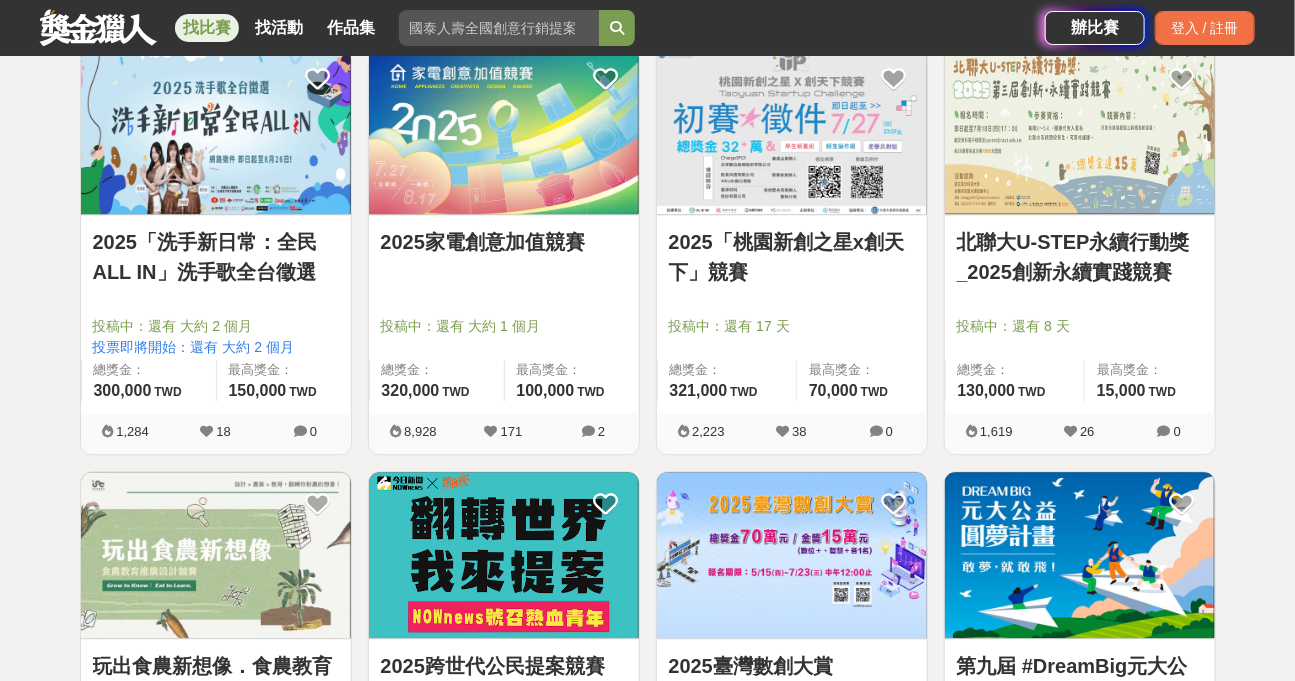 click at bounding box center (1086, 298) 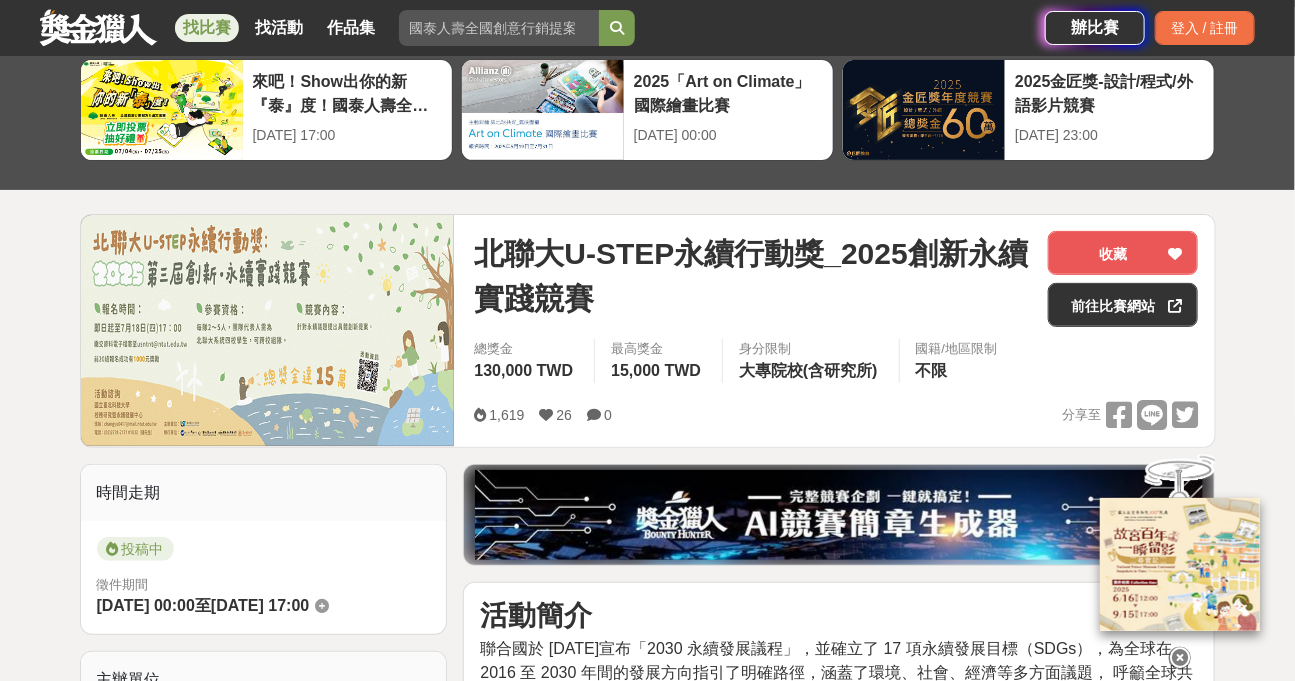 scroll, scrollTop: 85, scrollLeft: 0, axis: vertical 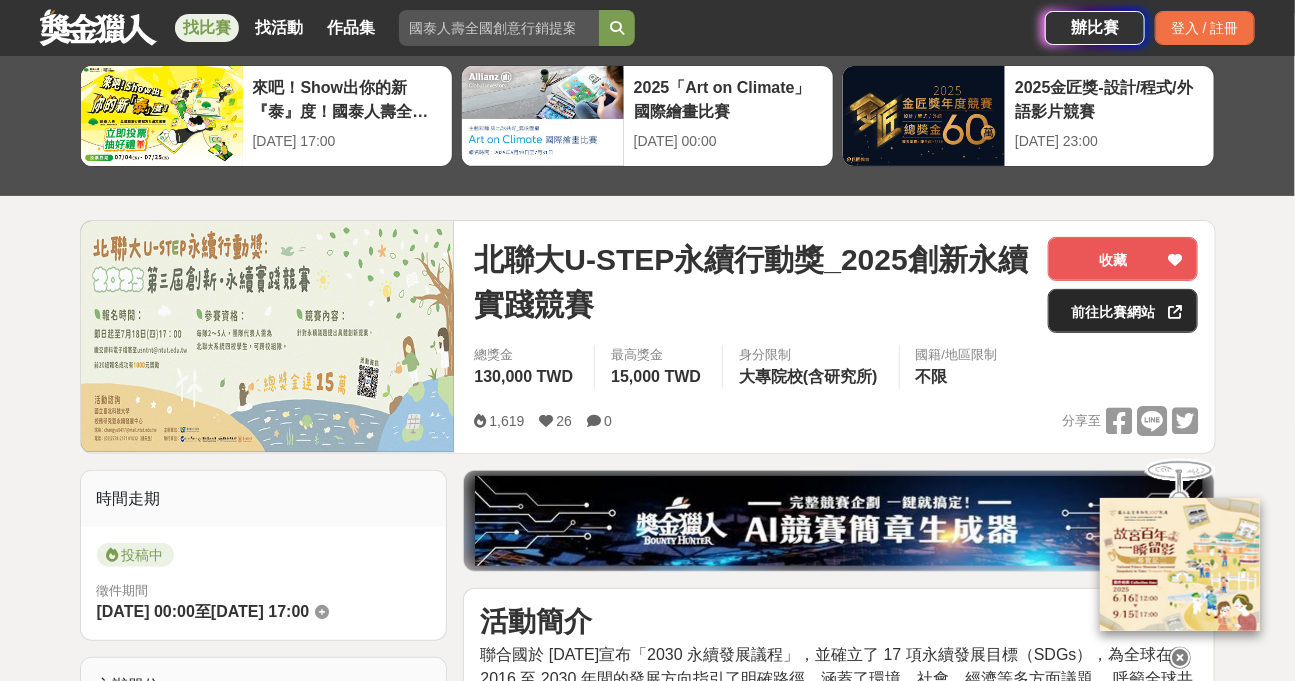 click on "前往比賽網站" at bounding box center (1123, 311) 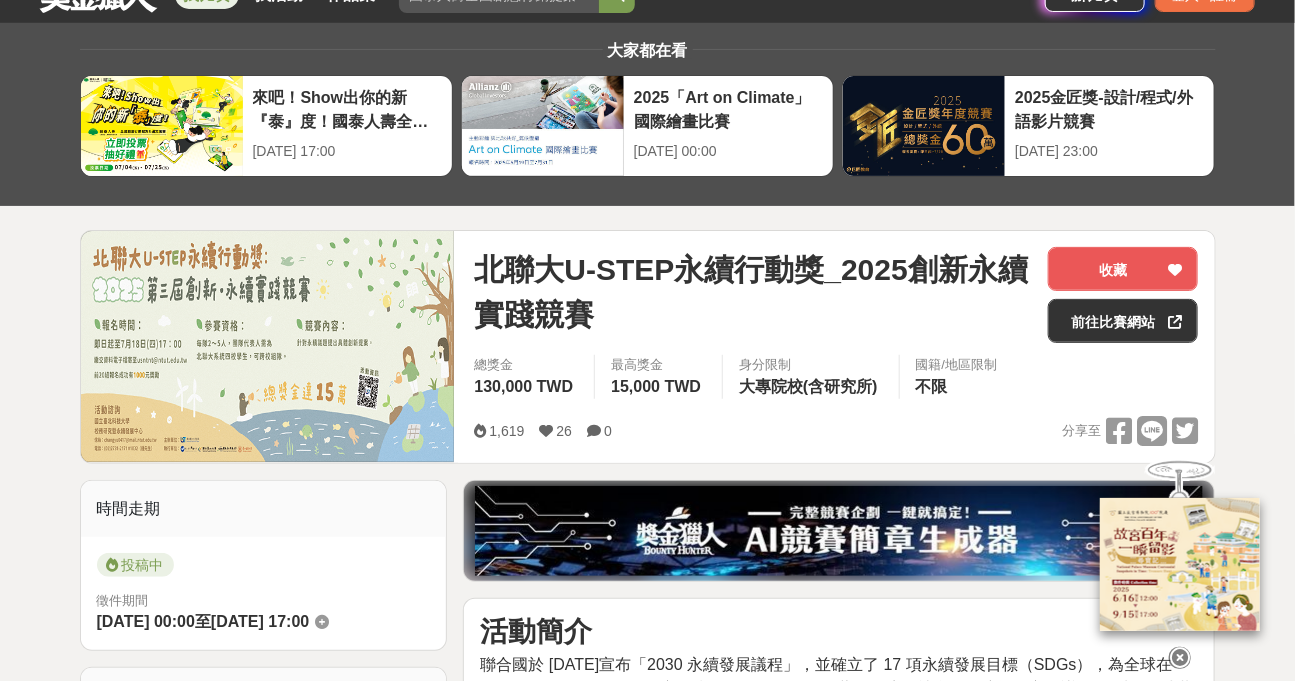 scroll, scrollTop: 0, scrollLeft: 0, axis: both 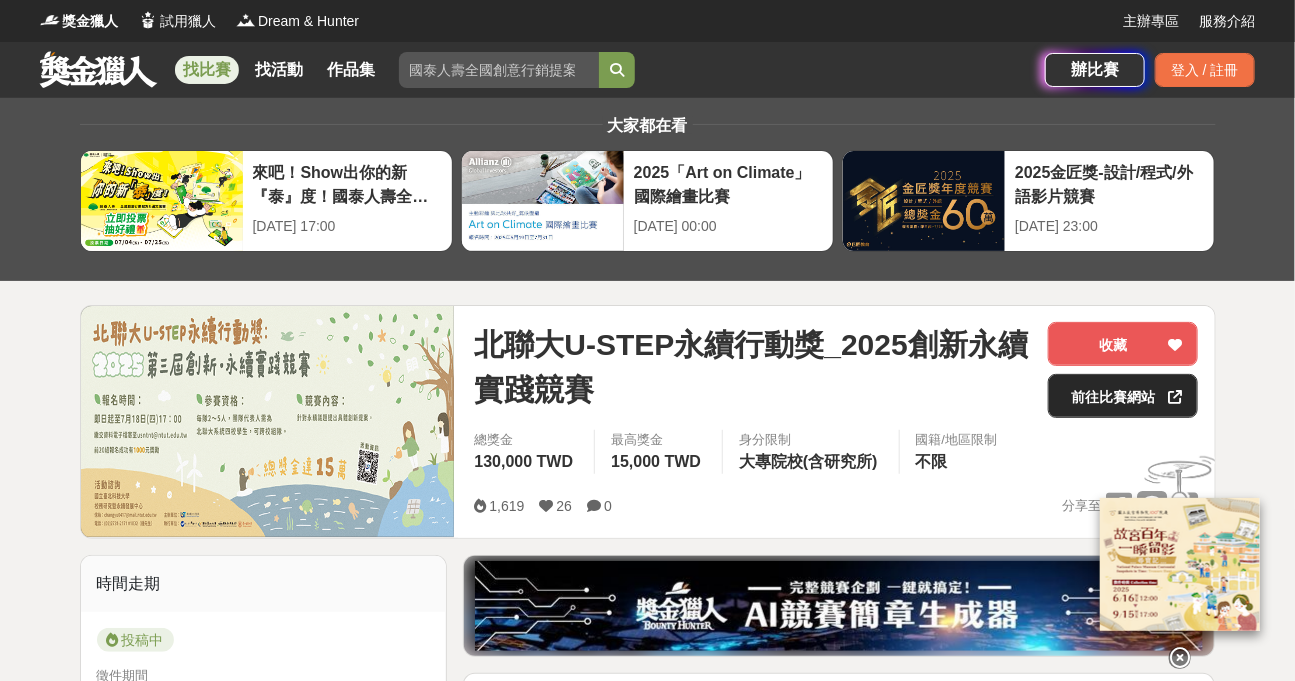click on "前往比賽網站" at bounding box center [1123, 396] 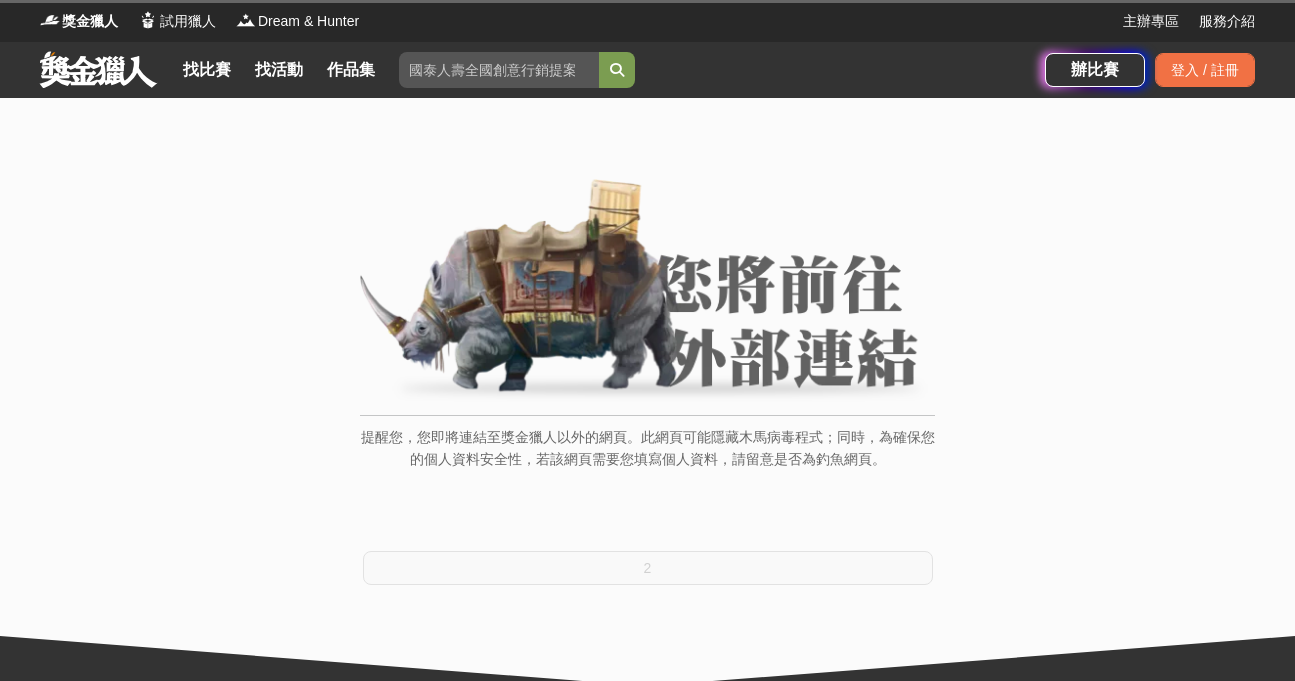 scroll, scrollTop: 0, scrollLeft: 0, axis: both 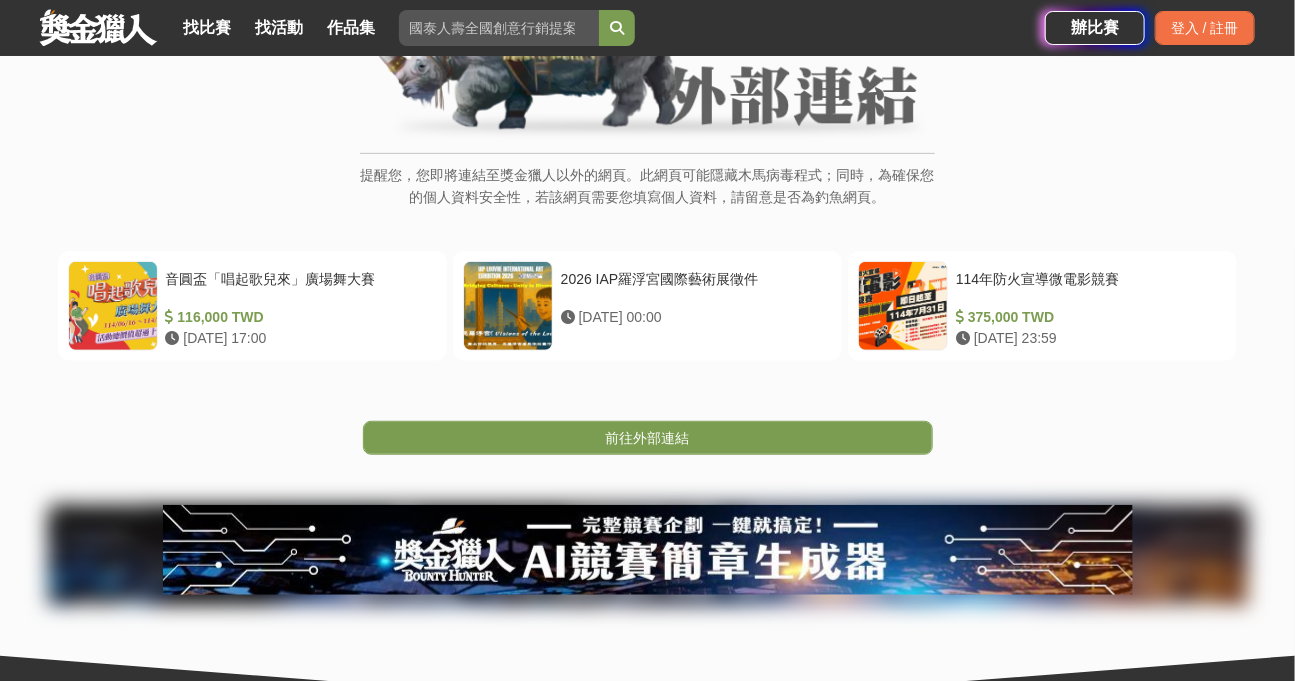 click on "前往外部連結" at bounding box center [647, 408] 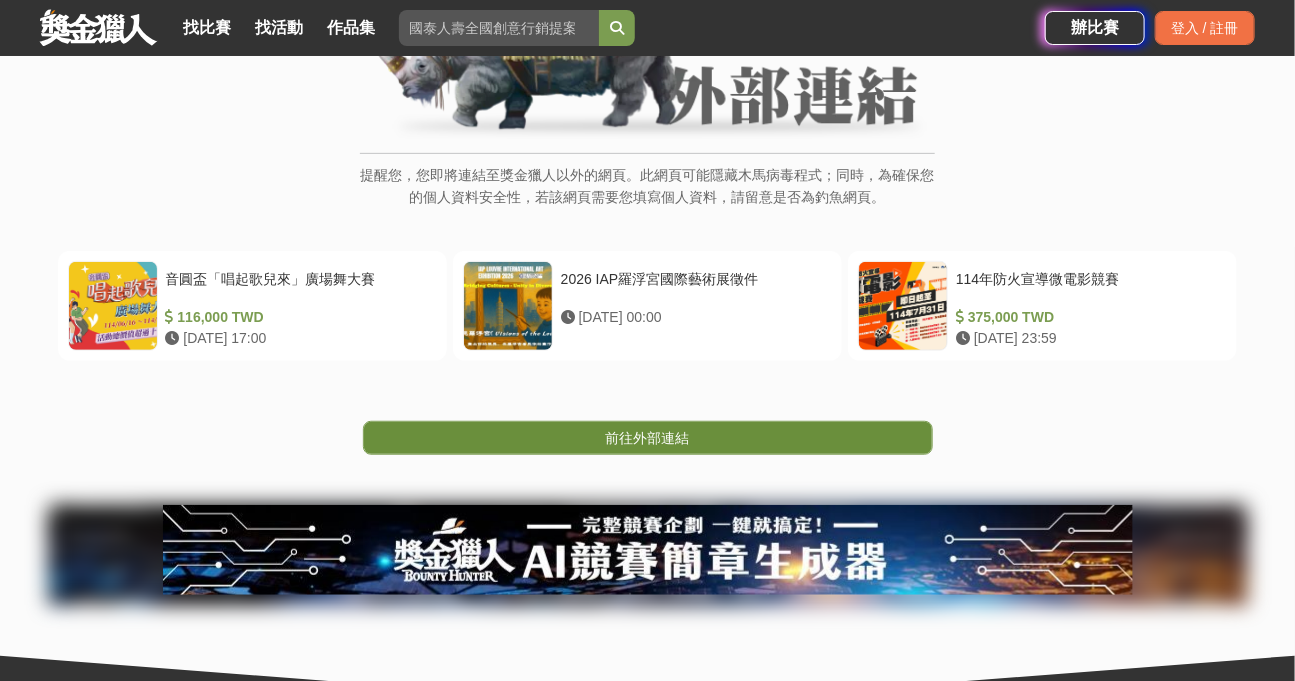 click on "前往外部連結" at bounding box center [648, 438] 